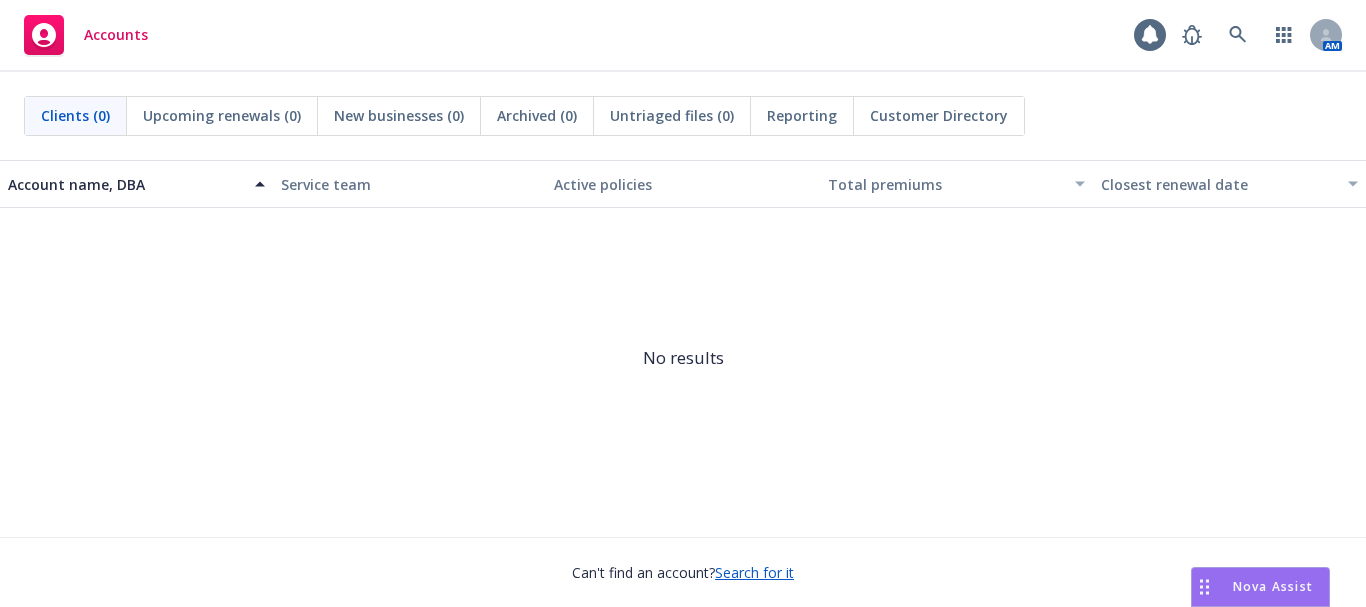 scroll, scrollTop: 0, scrollLeft: 0, axis: both 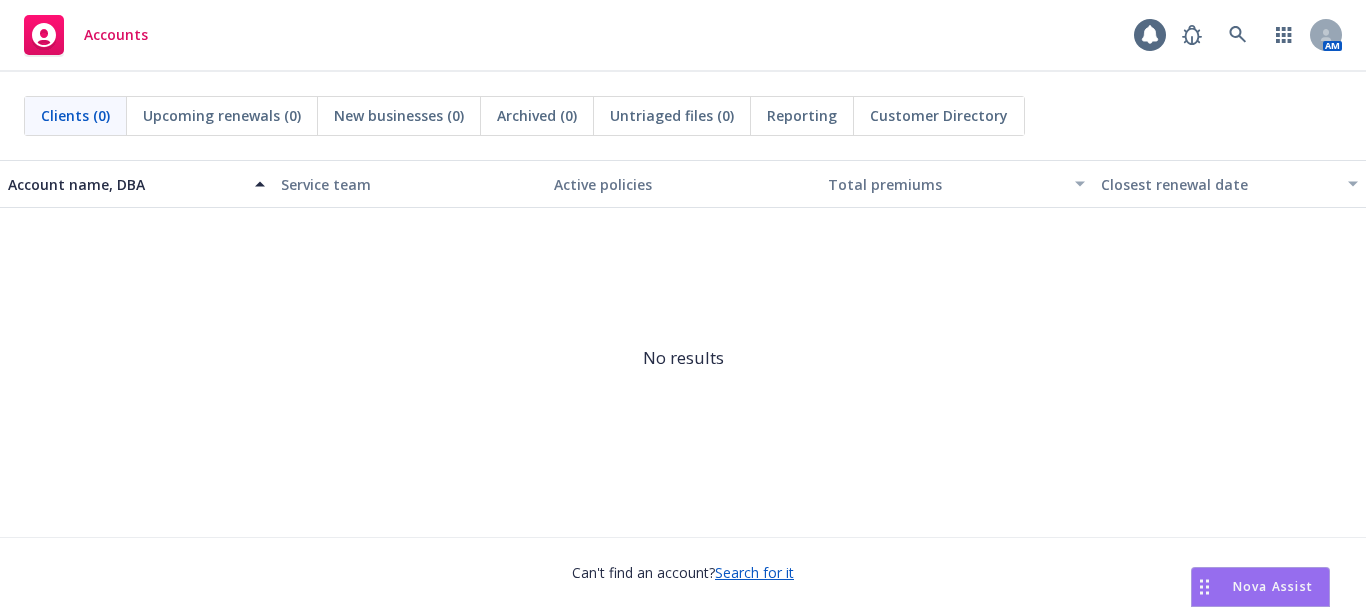 drag, startPoint x: 1224, startPoint y: 25, endPoint x: 981, endPoint y: 223, distance: 313.45334 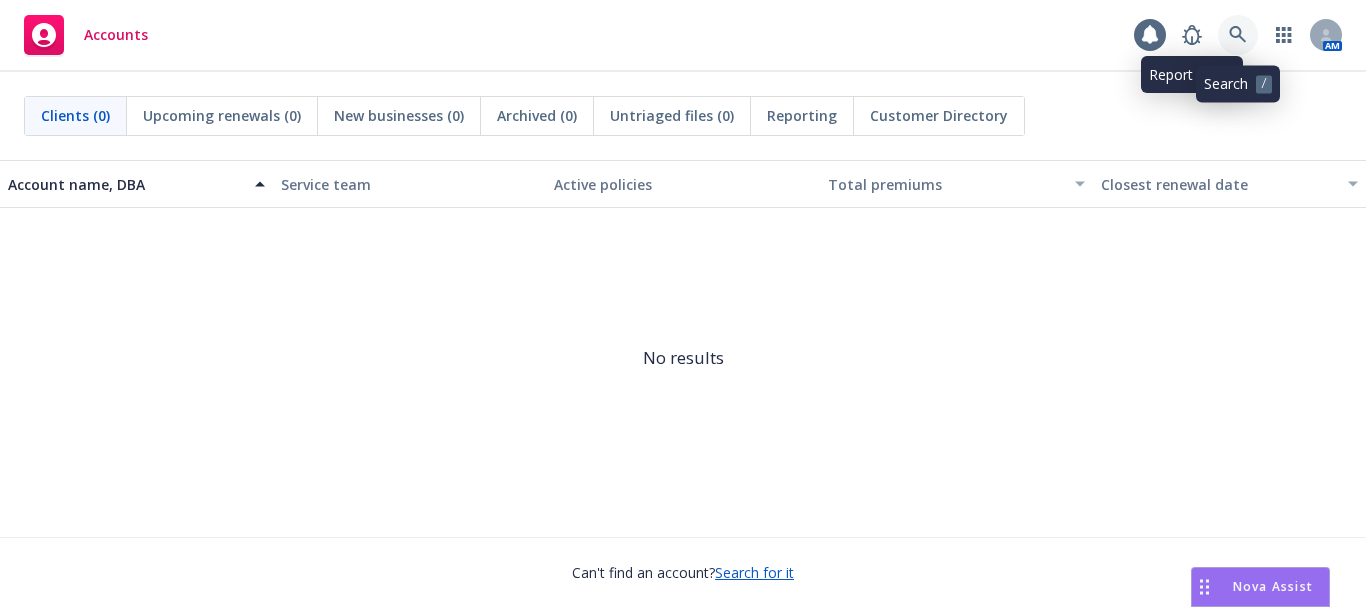 click 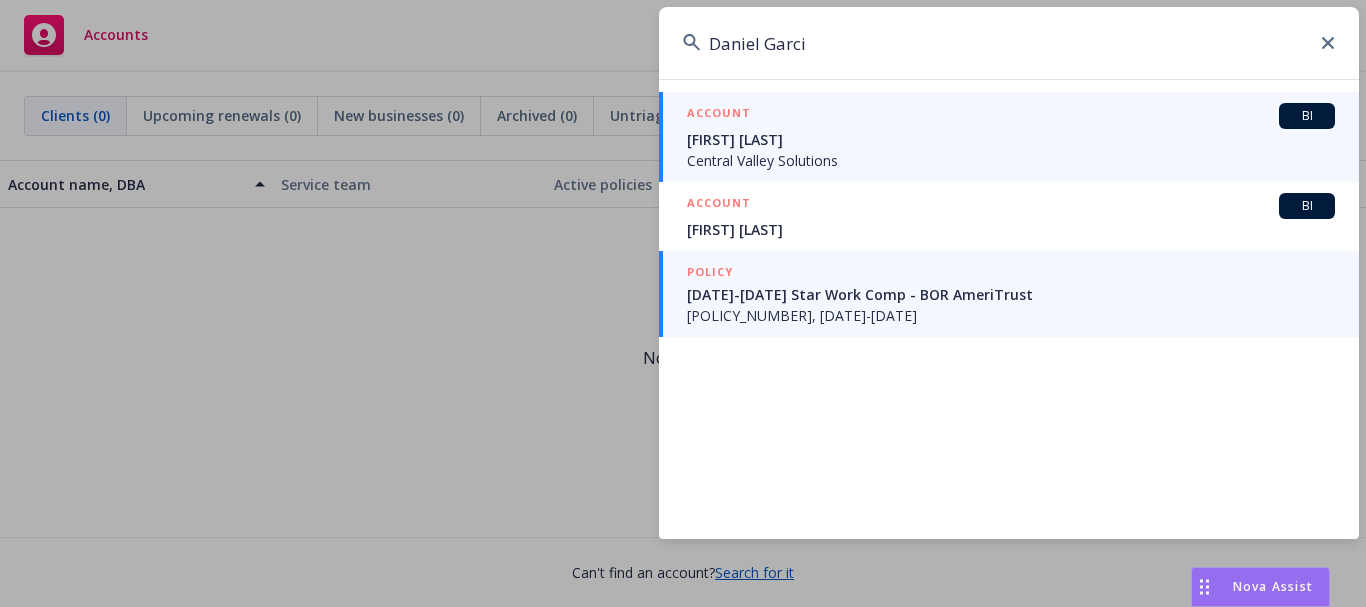 type on "Daniel Garci" 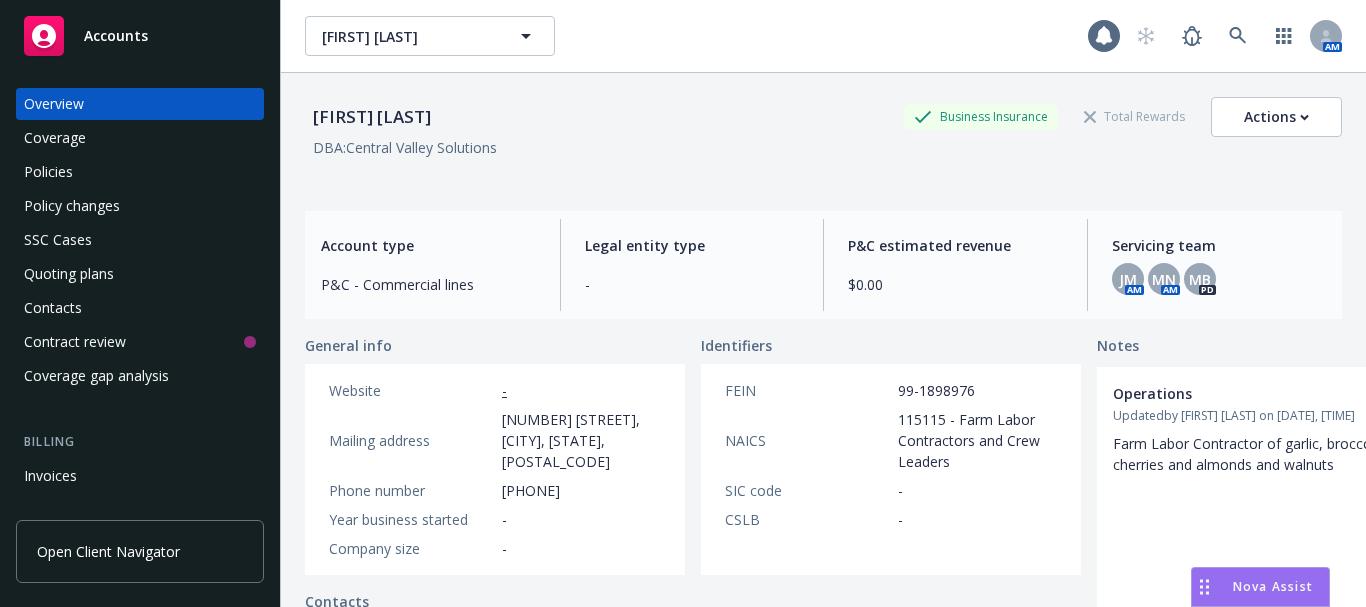 click on "Policies" at bounding box center [140, 172] 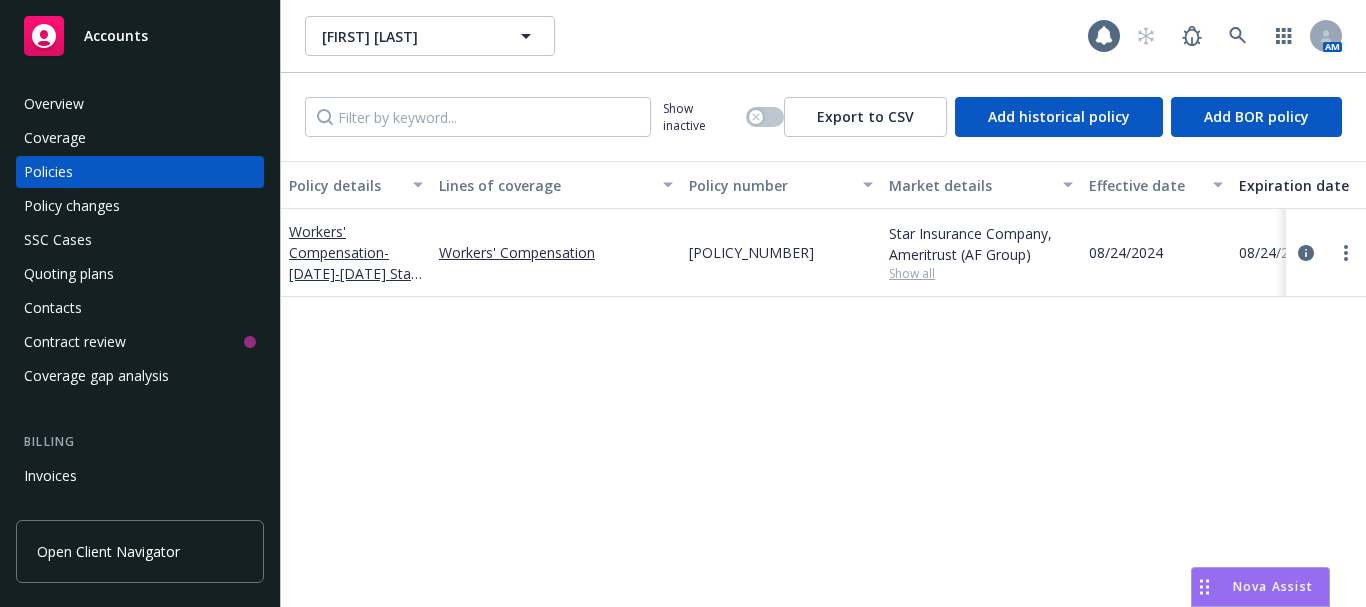 click on "Show all" at bounding box center (981, 273) 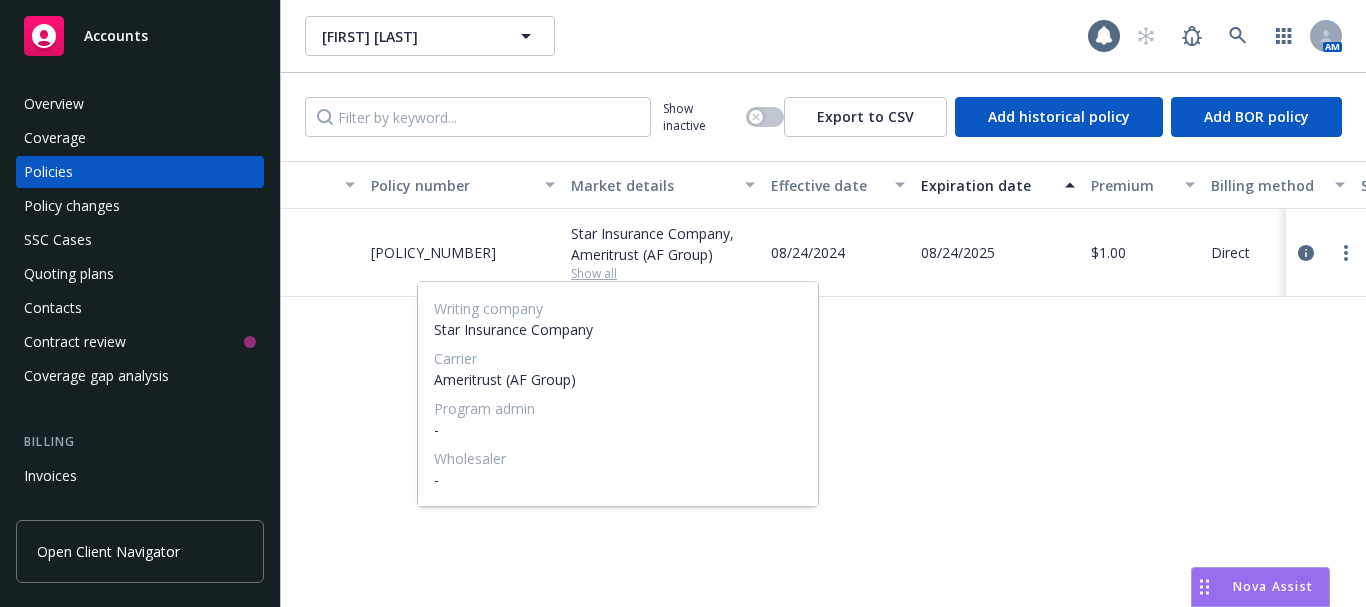 scroll, scrollTop: 0, scrollLeft: 326, axis: horizontal 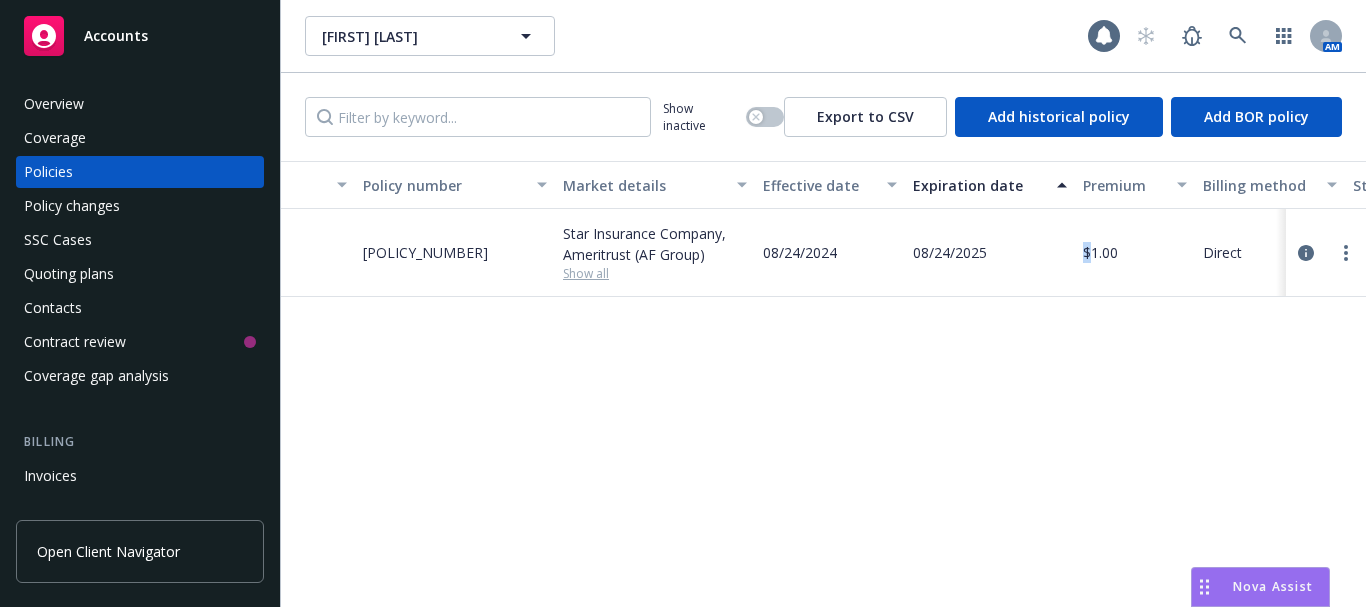 drag, startPoint x: 1046, startPoint y: 591, endPoint x: 1097, endPoint y: 588, distance: 51.088158 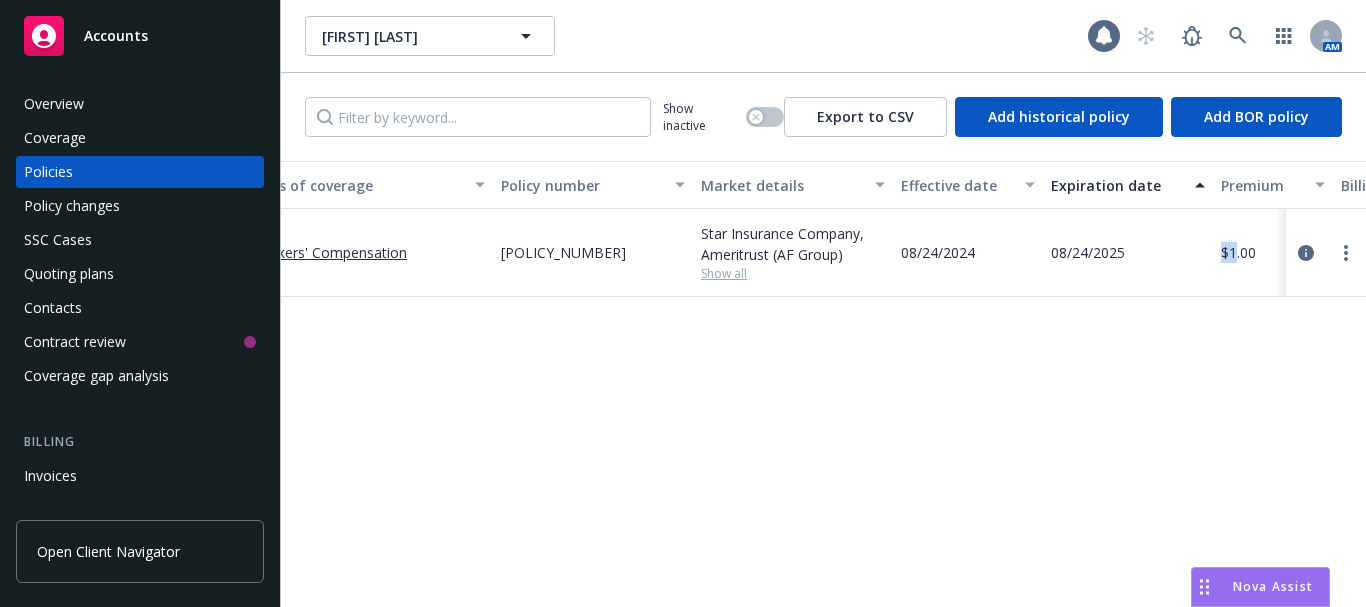 scroll, scrollTop: 0, scrollLeft: 164, axis: horizontal 